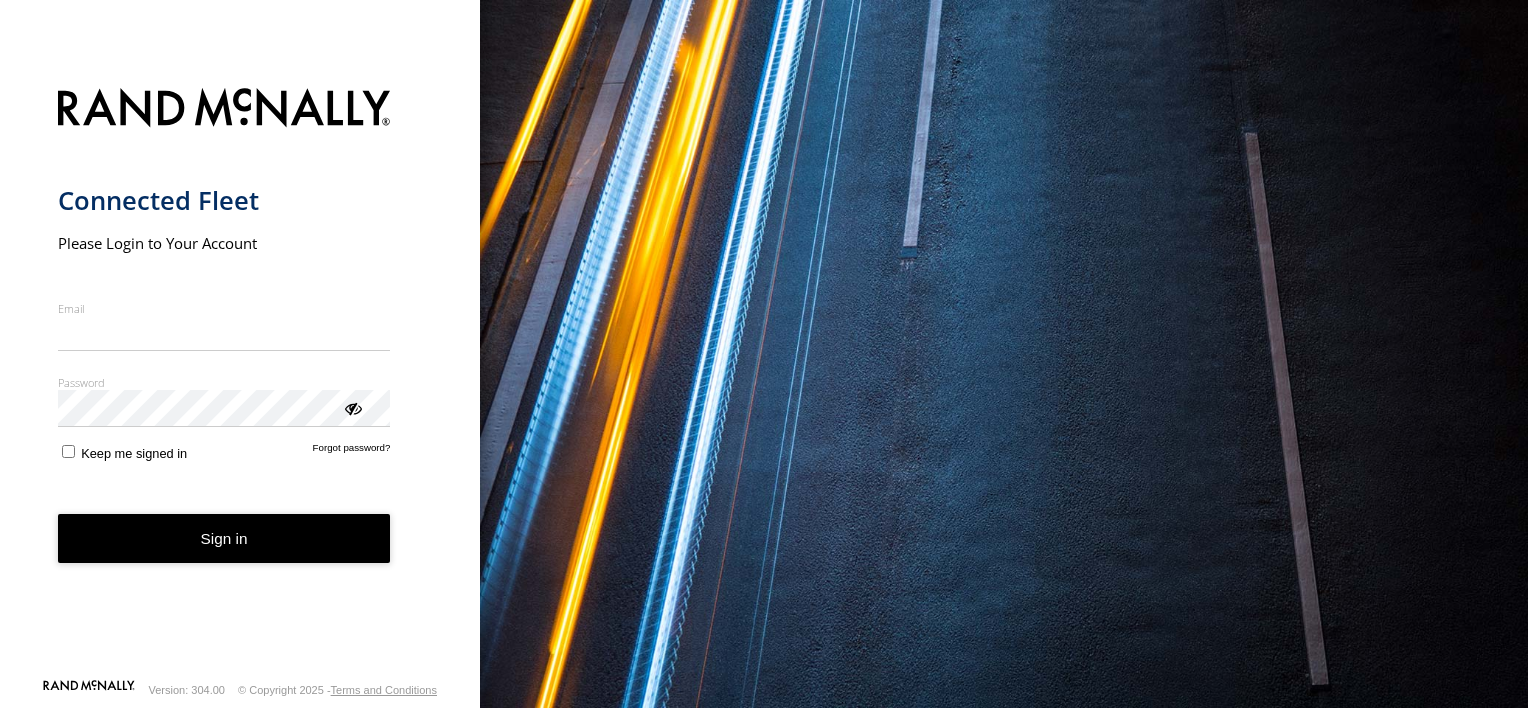 scroll, scrollTop: 0, scrollLeft: 0, axis: both 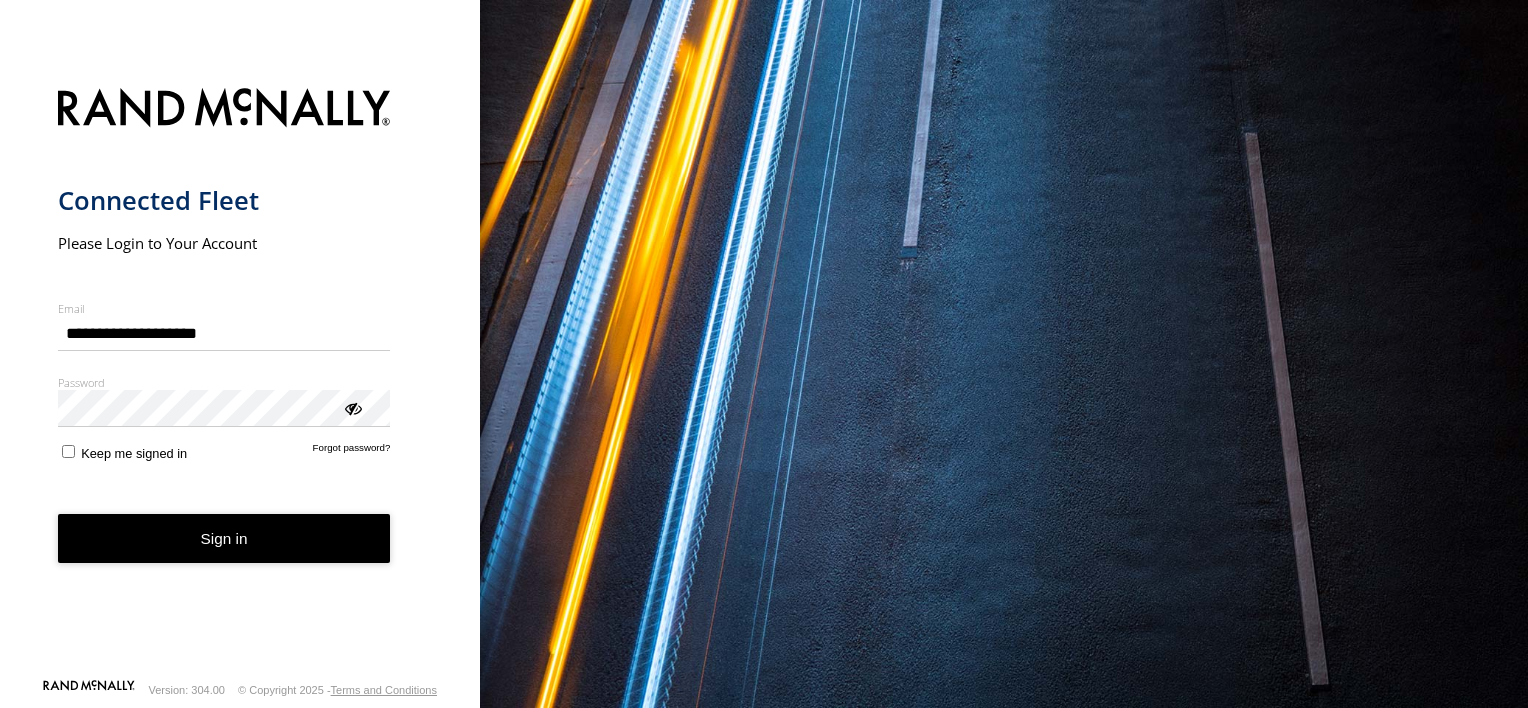 type on "**********" 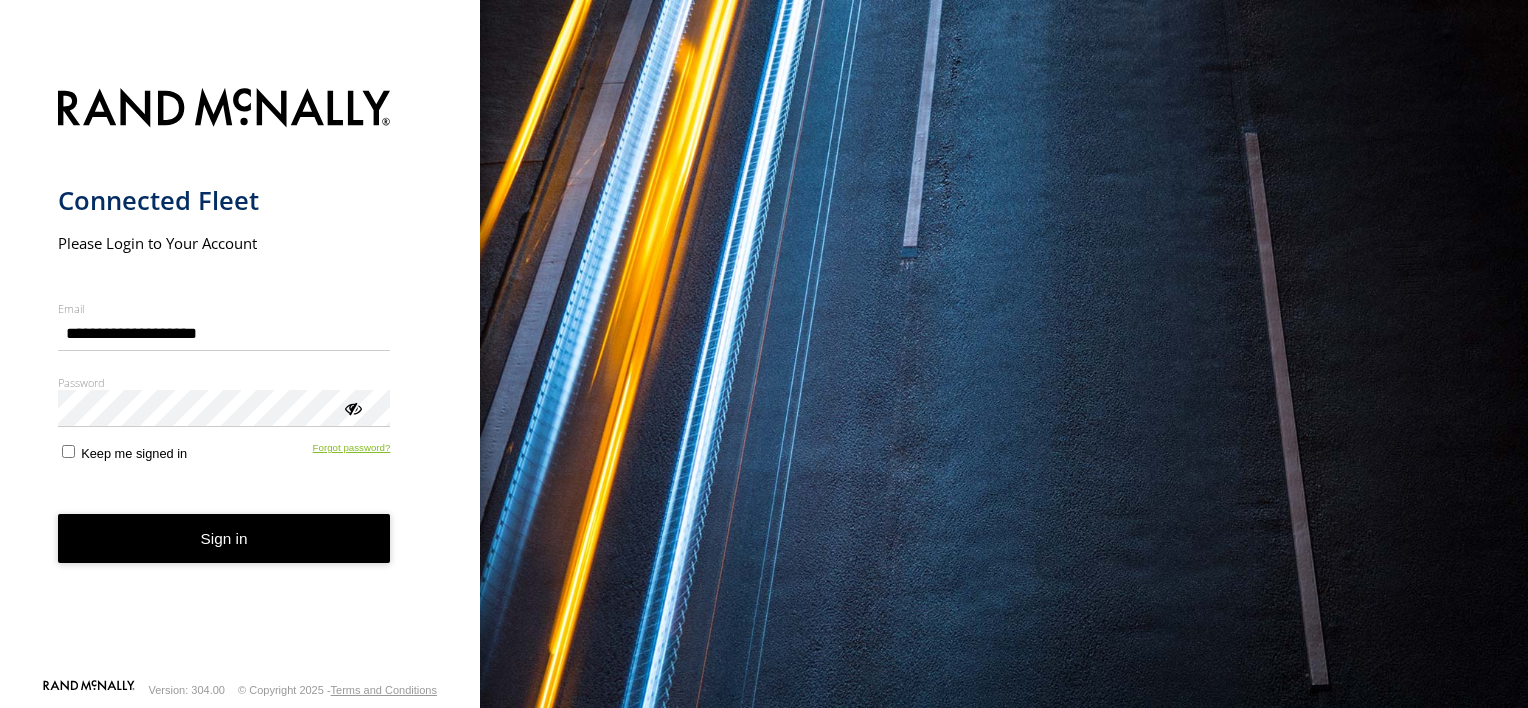 click on "Forgot password?" at bounding box center (352, 451) 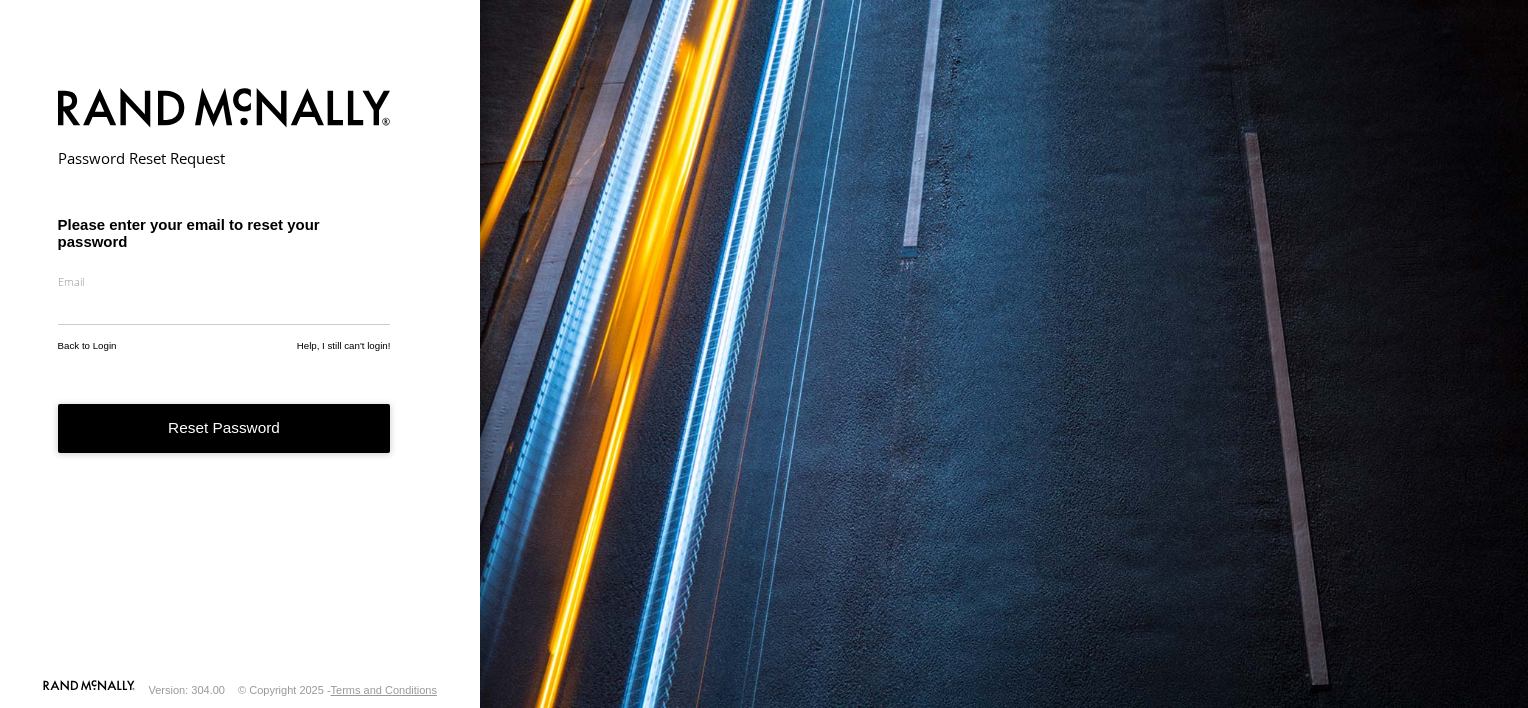 scroll, scrollTop: 0, scrollLeft: 0, axis: both 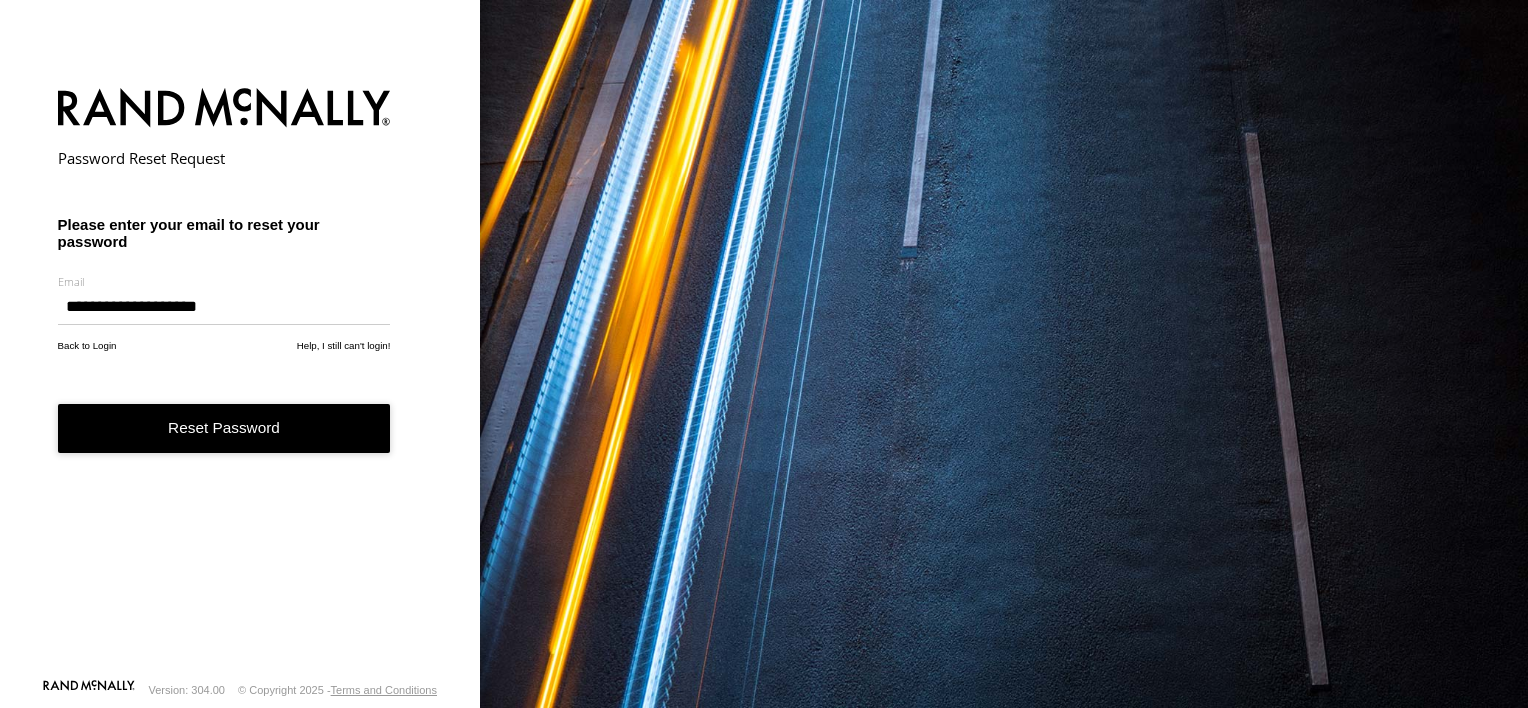 click on "Reset Password" at bounding box center (224, 428) 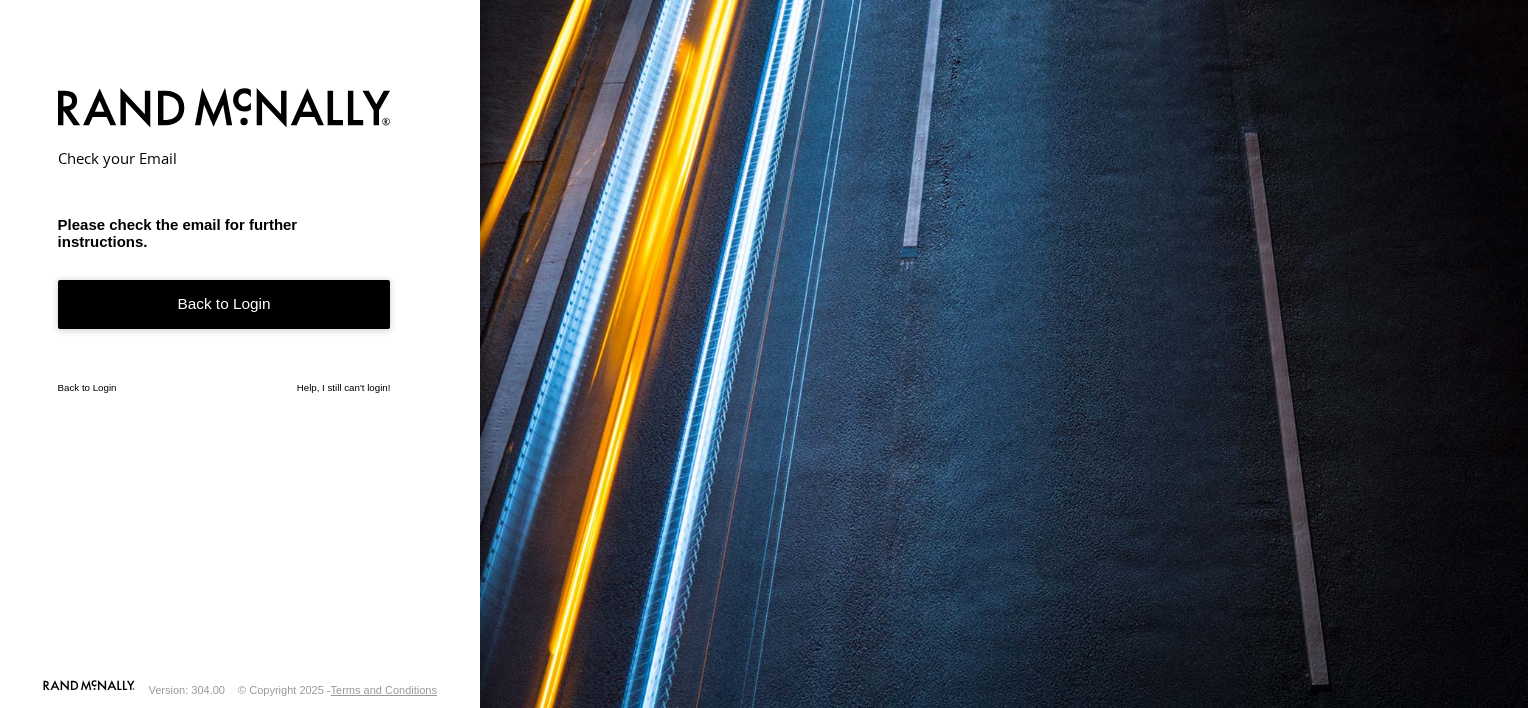 scroll, scrollTop: 0, scrollLeft: 0, axis: both 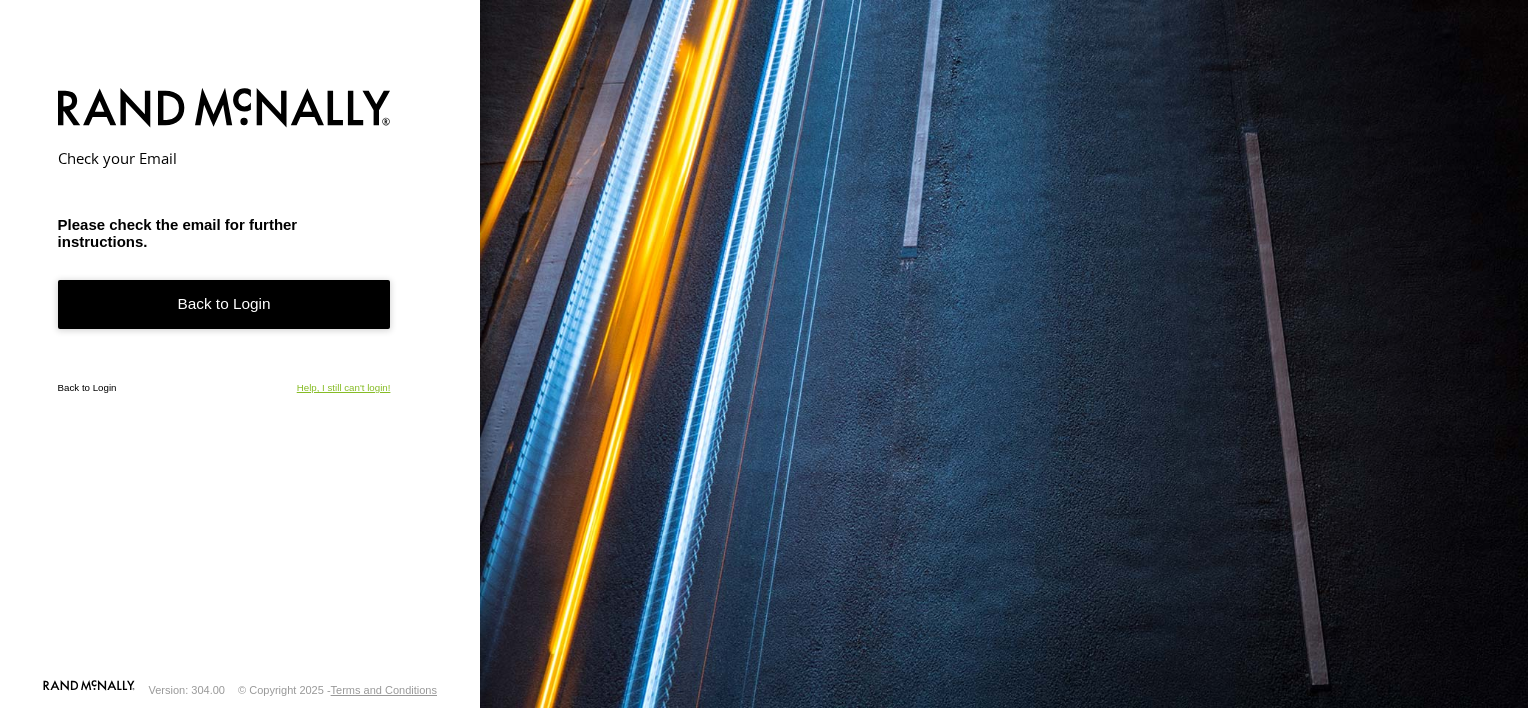 click on "Help, I still can't login!" at bounding box center [344, 387] 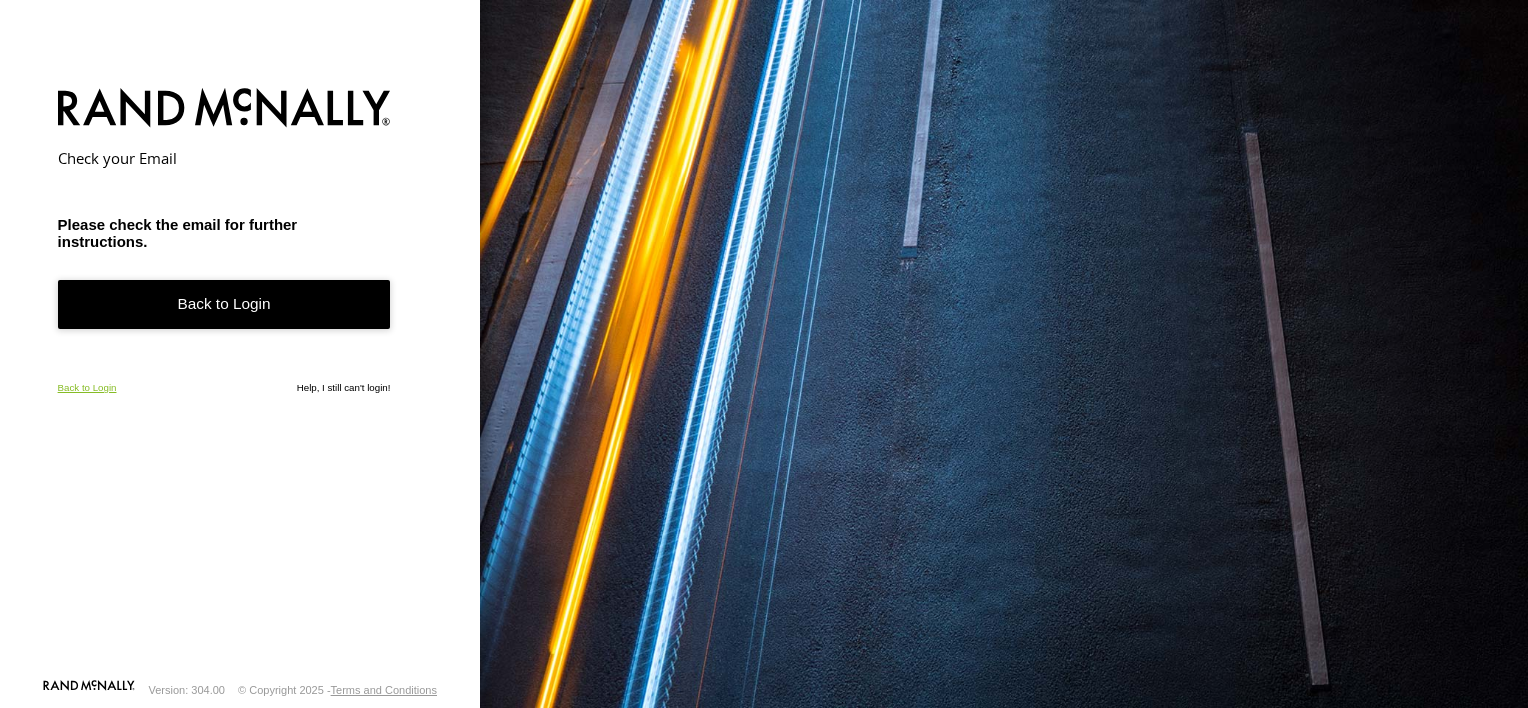 click on "Back to Login" at bounding box center [87, 387] 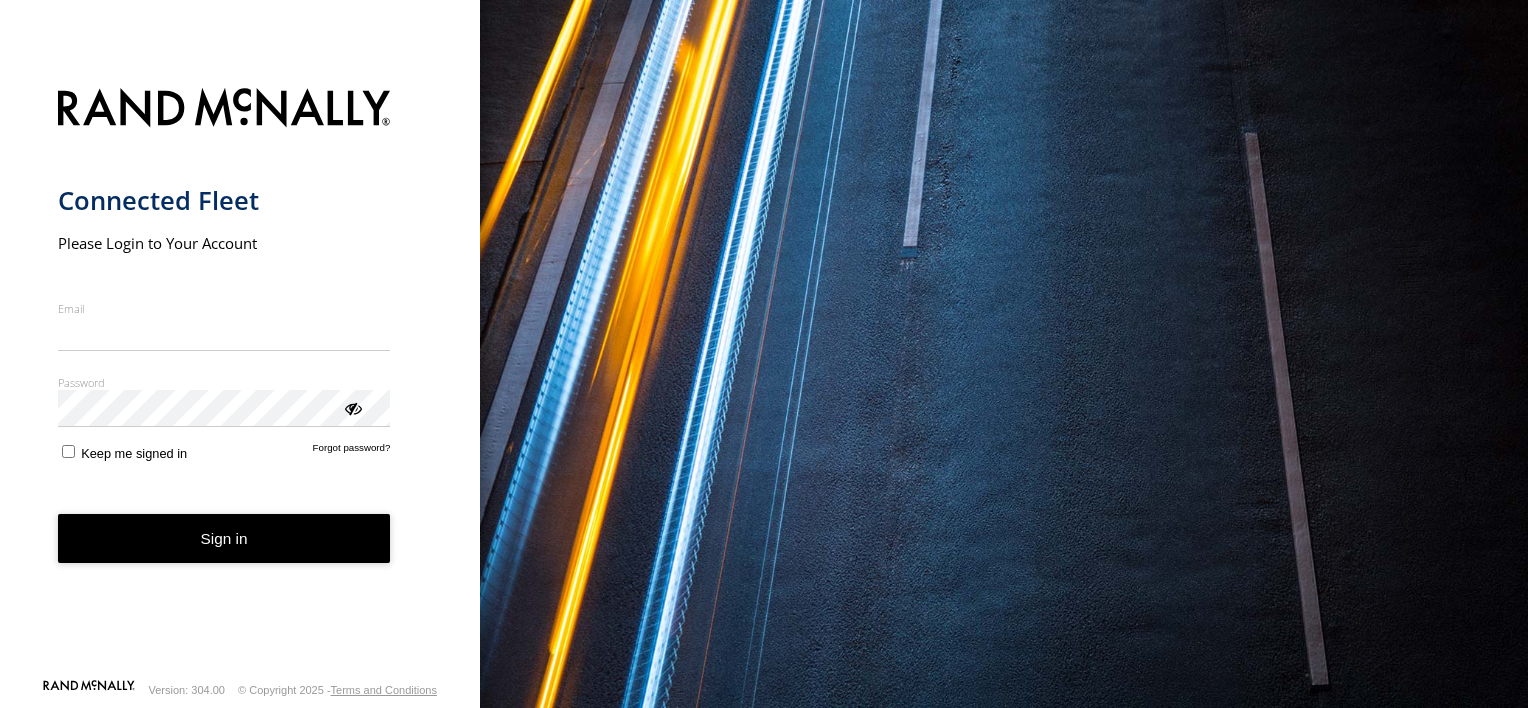 scroll, scrollTop: 0, scrollLeft: 0, axis: both 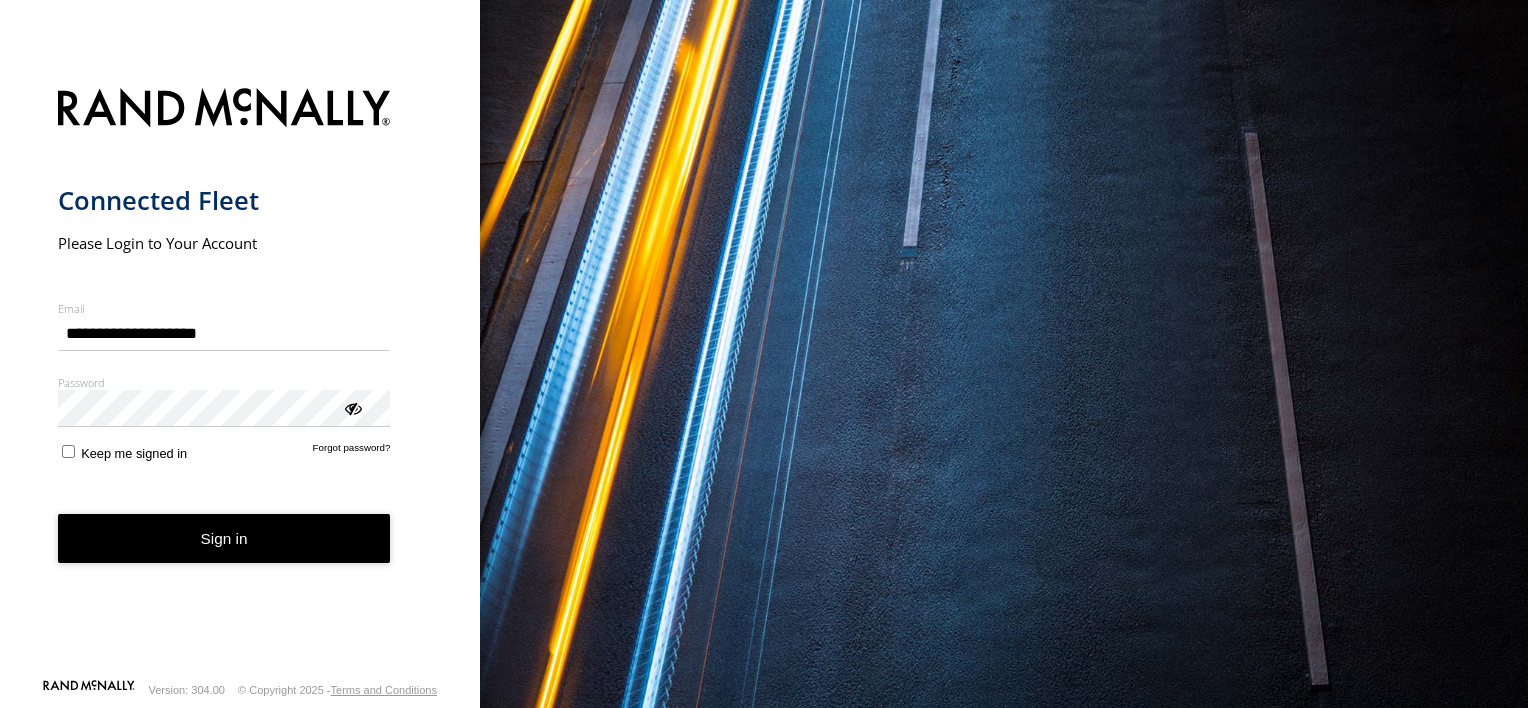 click on "**********" at bounding box center [240, 354] 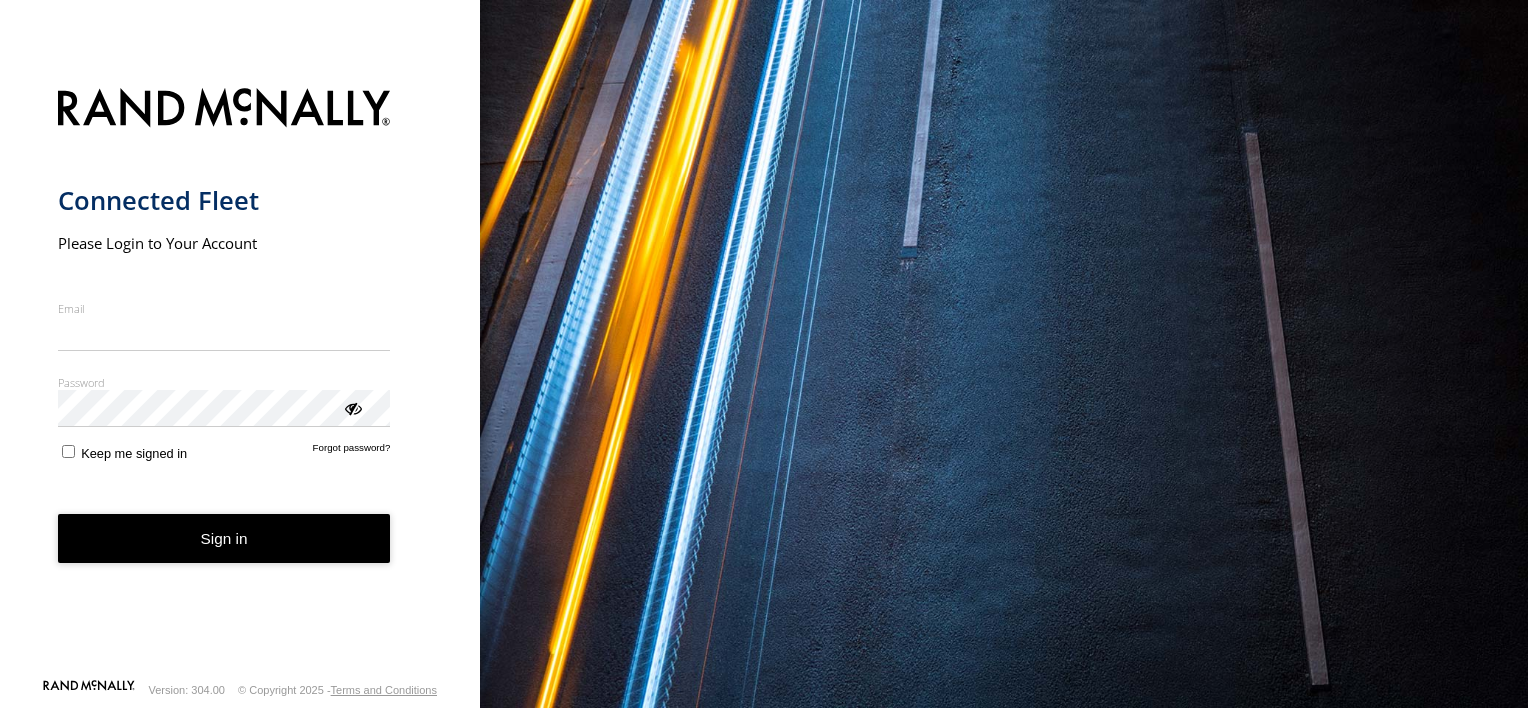 scroll, scrollTop: 0, scrollLeft: 0, axis: both 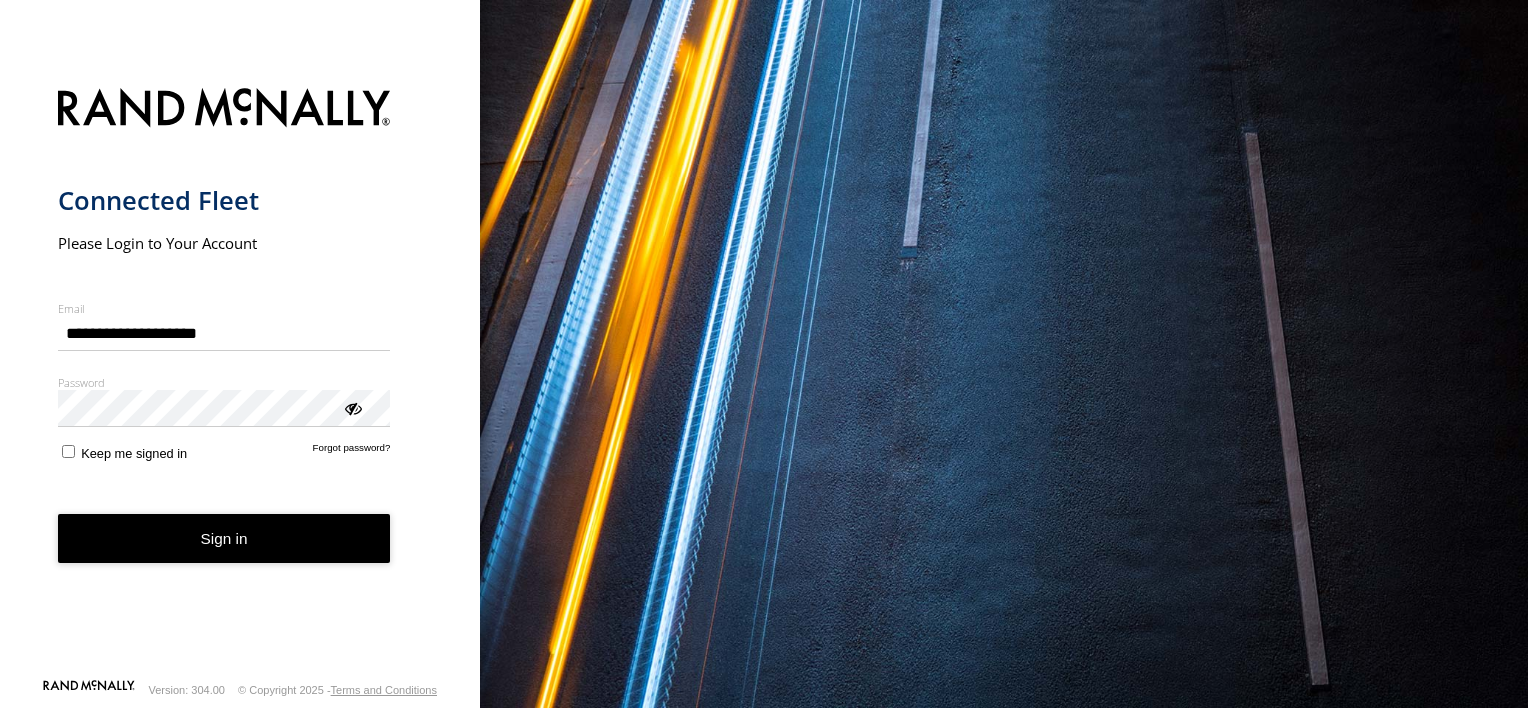 click on "**********" at bounding box center (240, 377) 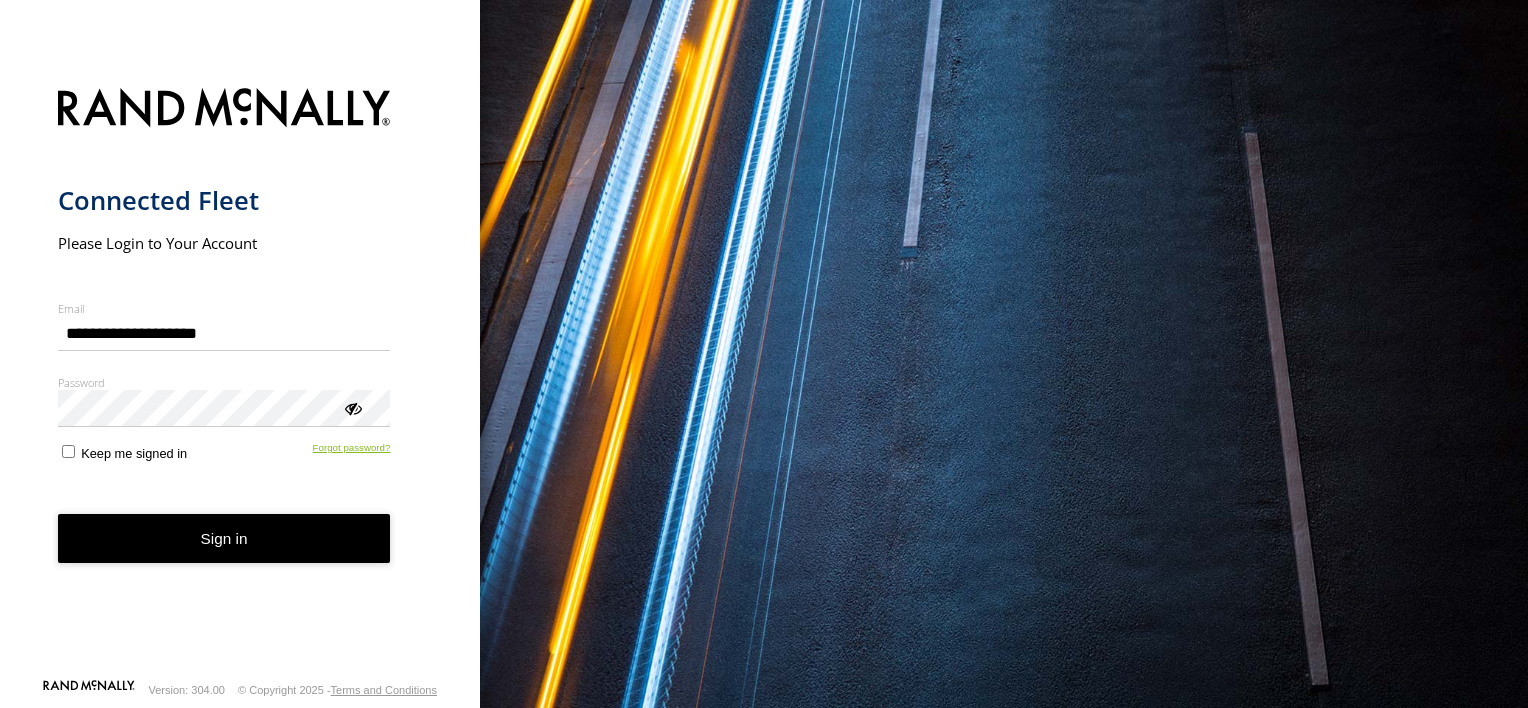 click on "Forgot password?" at bounding box center [352, 451] 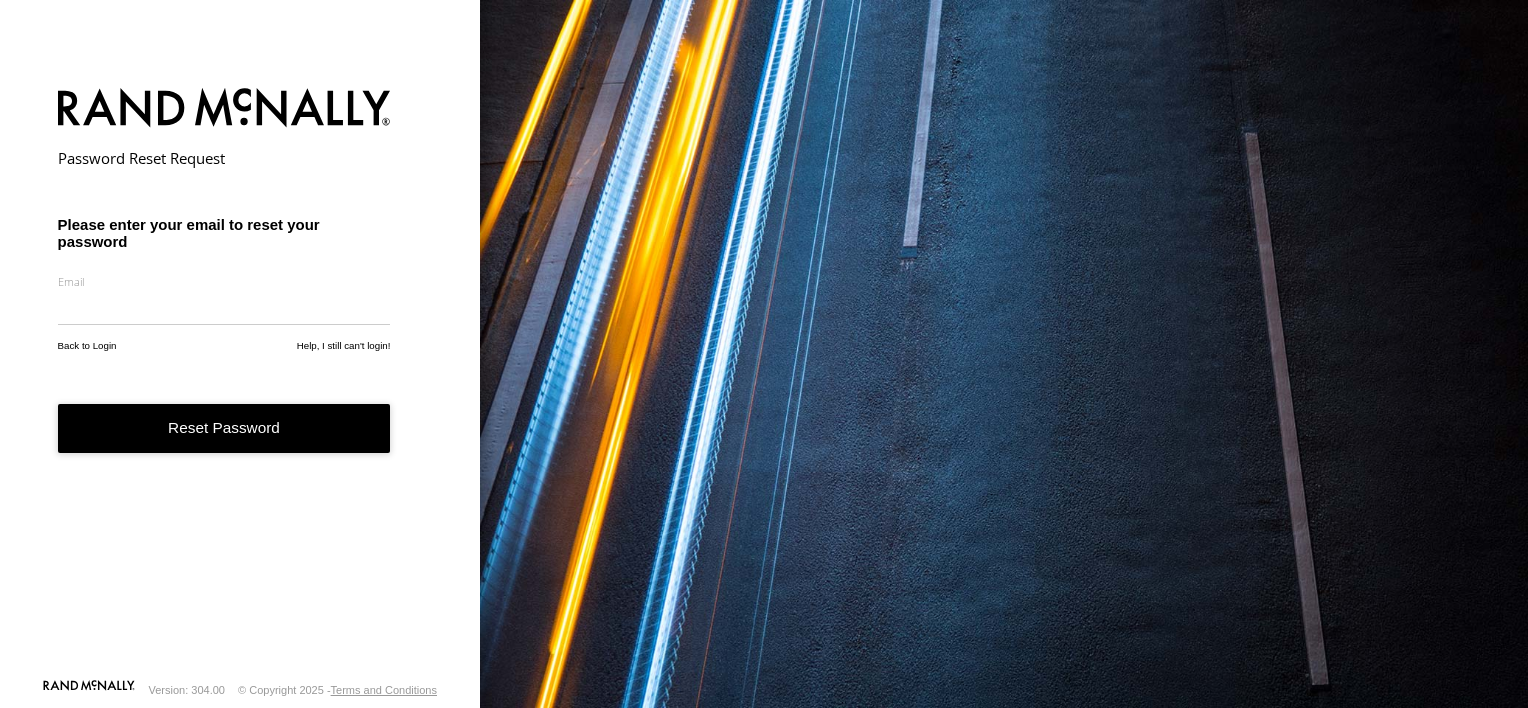 scroll, scrollTop: 0, scrollLeft: 0, axis: both 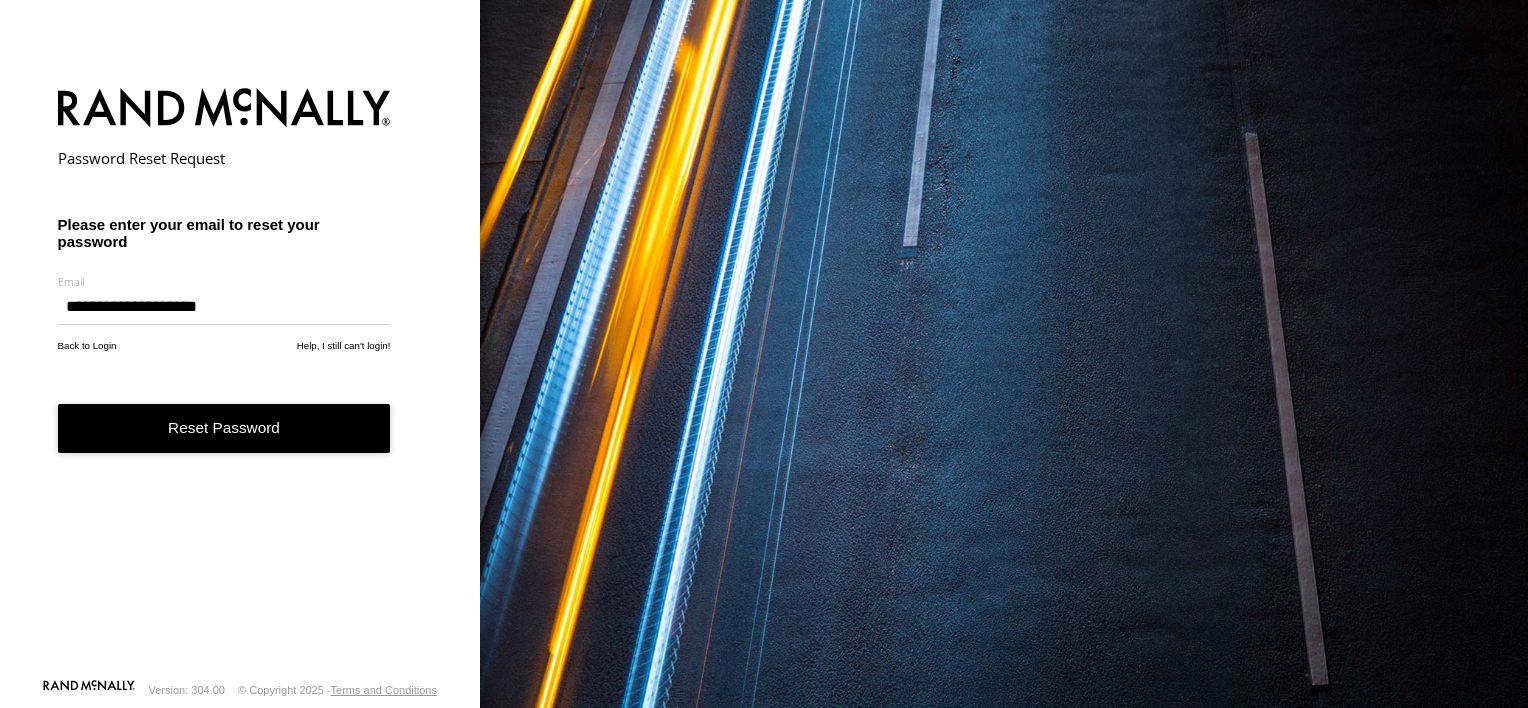 click on "Reset Password" at bounding box center (224, 428) 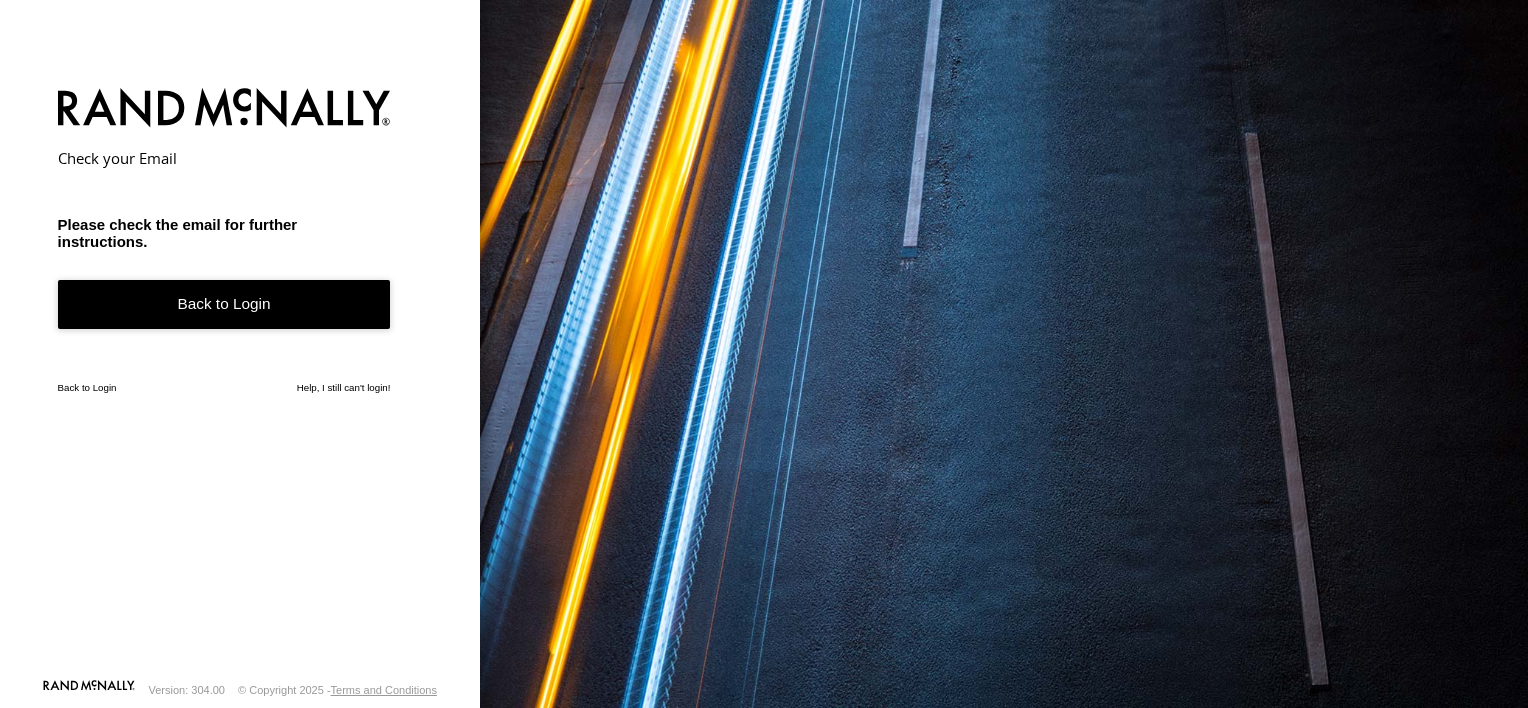 scroll, scrollTop: 0, scrollLeft: 0, axis: both 